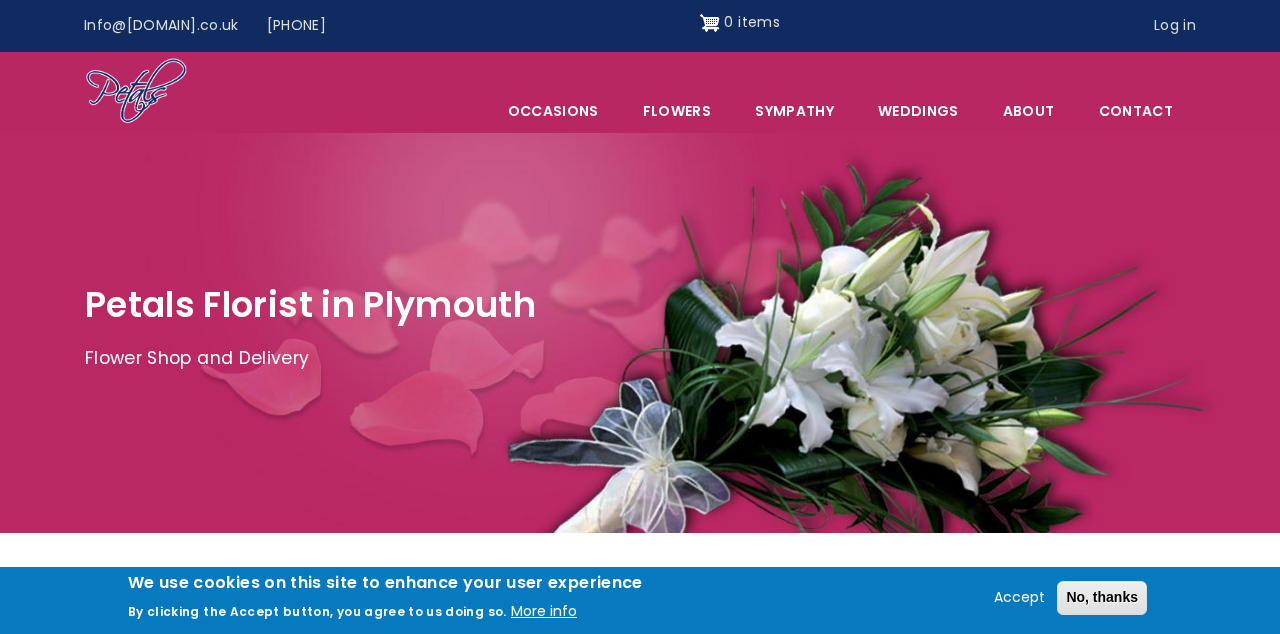 scroll, scrollTop: 0, scrollLeft: 0, axis: both 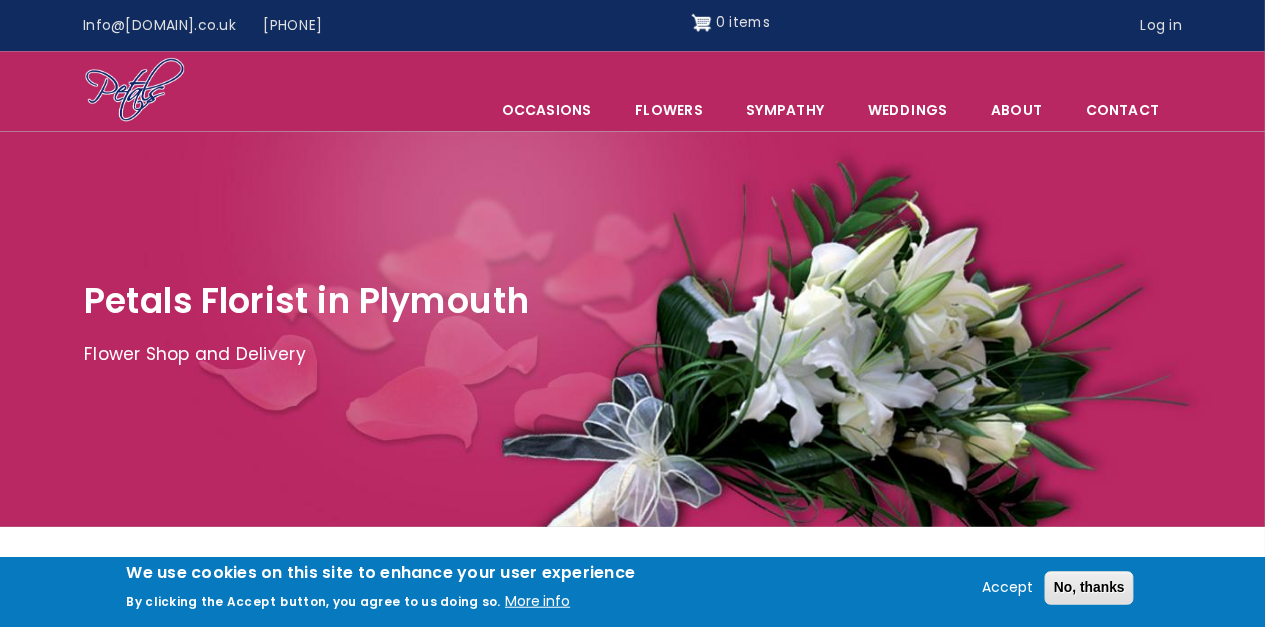 click on "Sympathy" at bounding box center [794, 111] 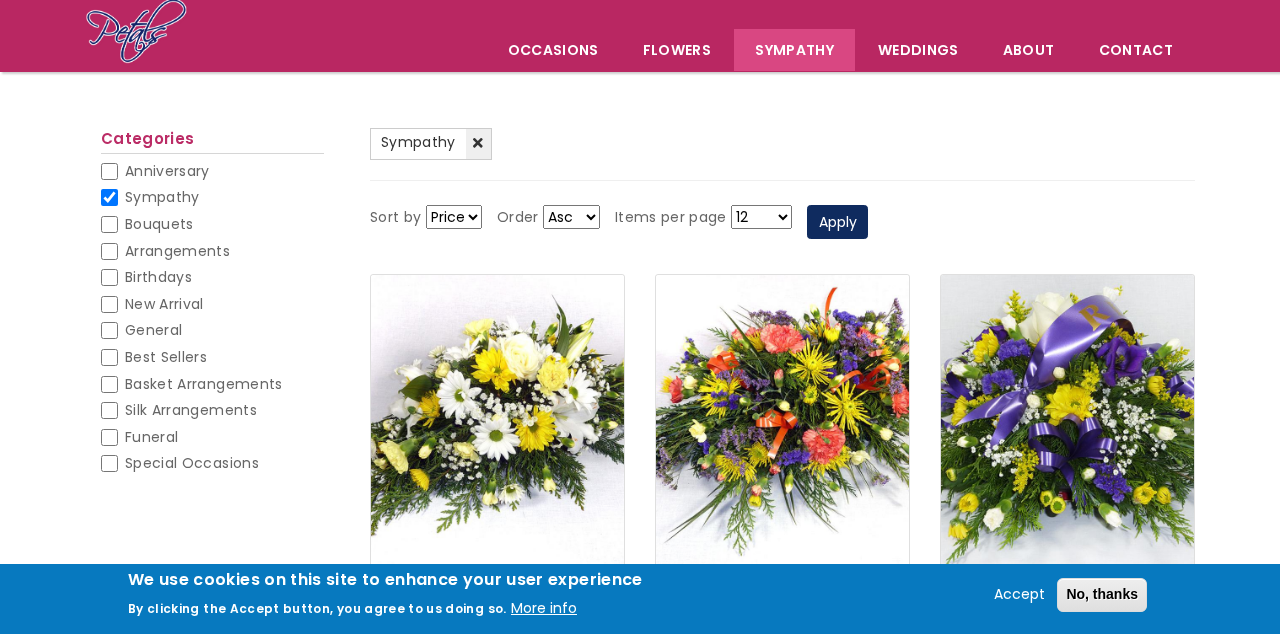 scroll, scrollTop: 143, scrollLeft: 0, axis: vertical 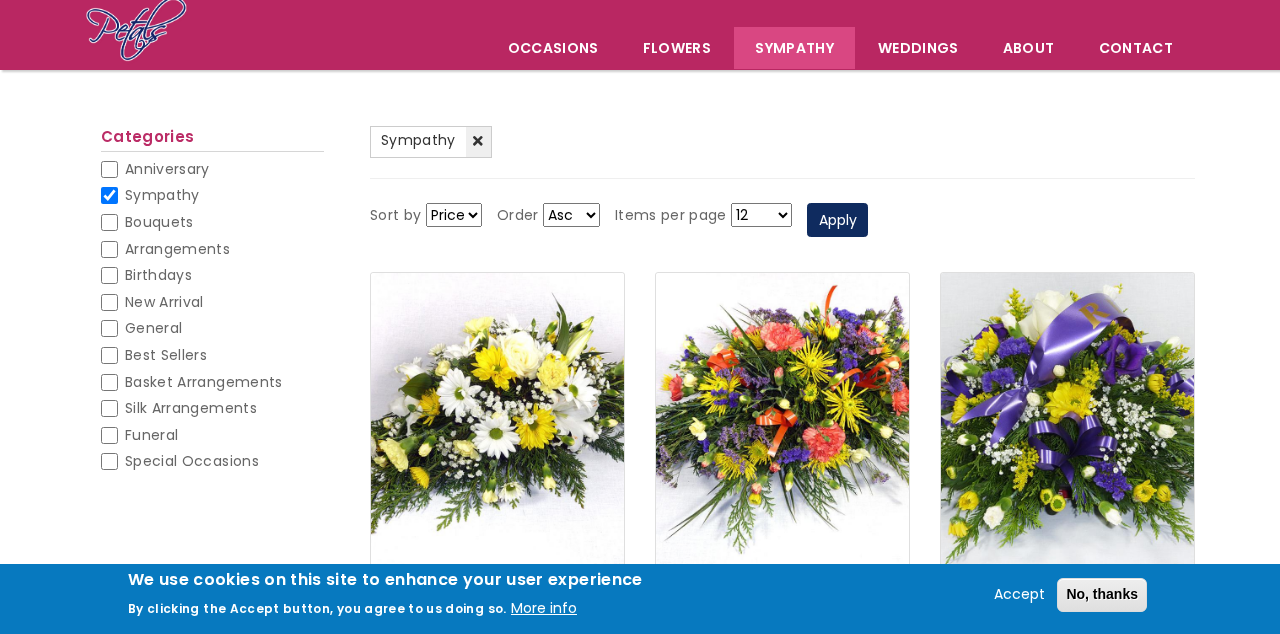 click on "Funeral" at bounding box center [151, 435] 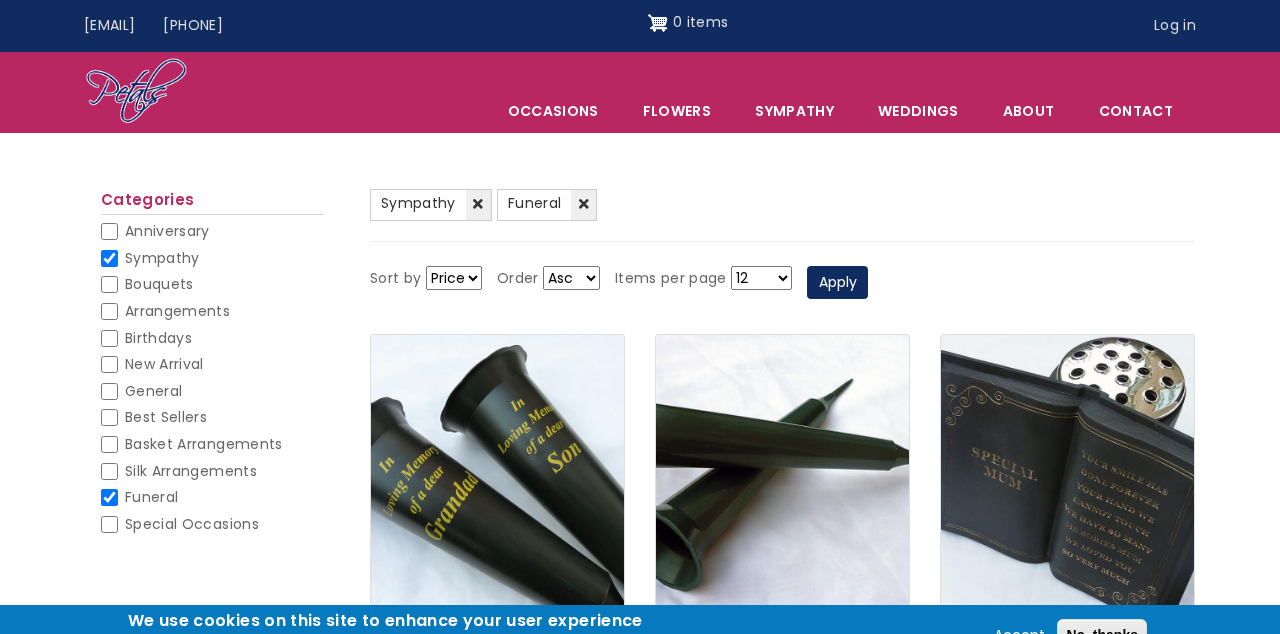 scroll, scrollTop: 0, scrollLeft: 0, axis: both 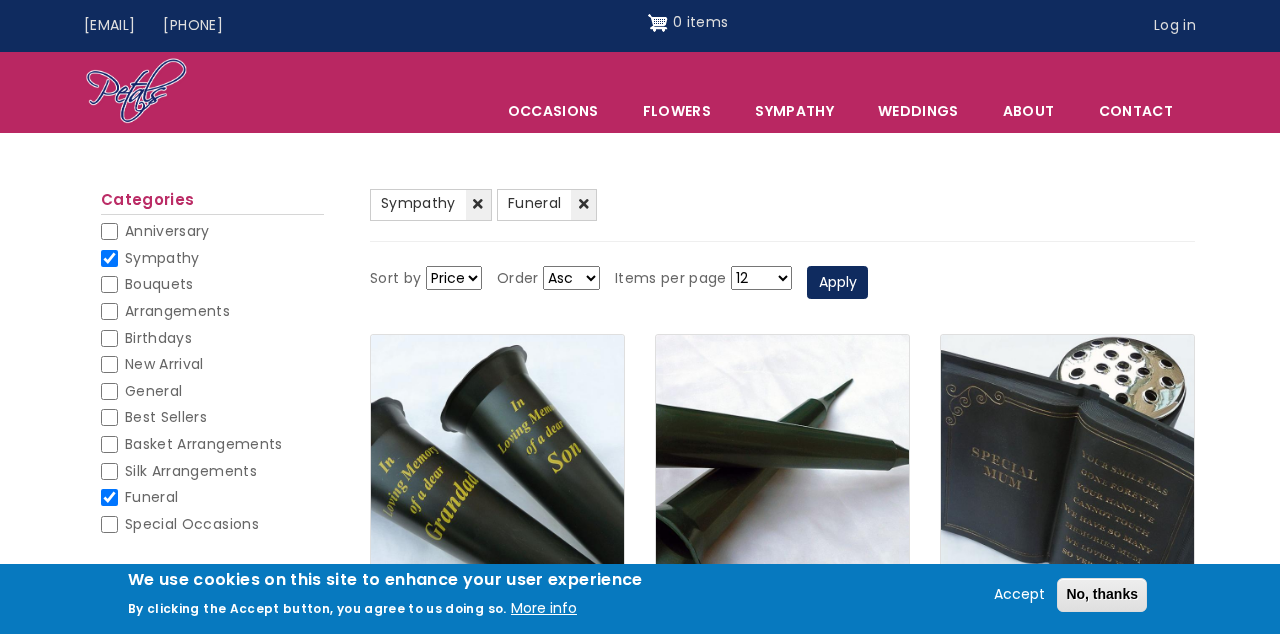 click on "Sympathy" at bounding box center (162, 258) 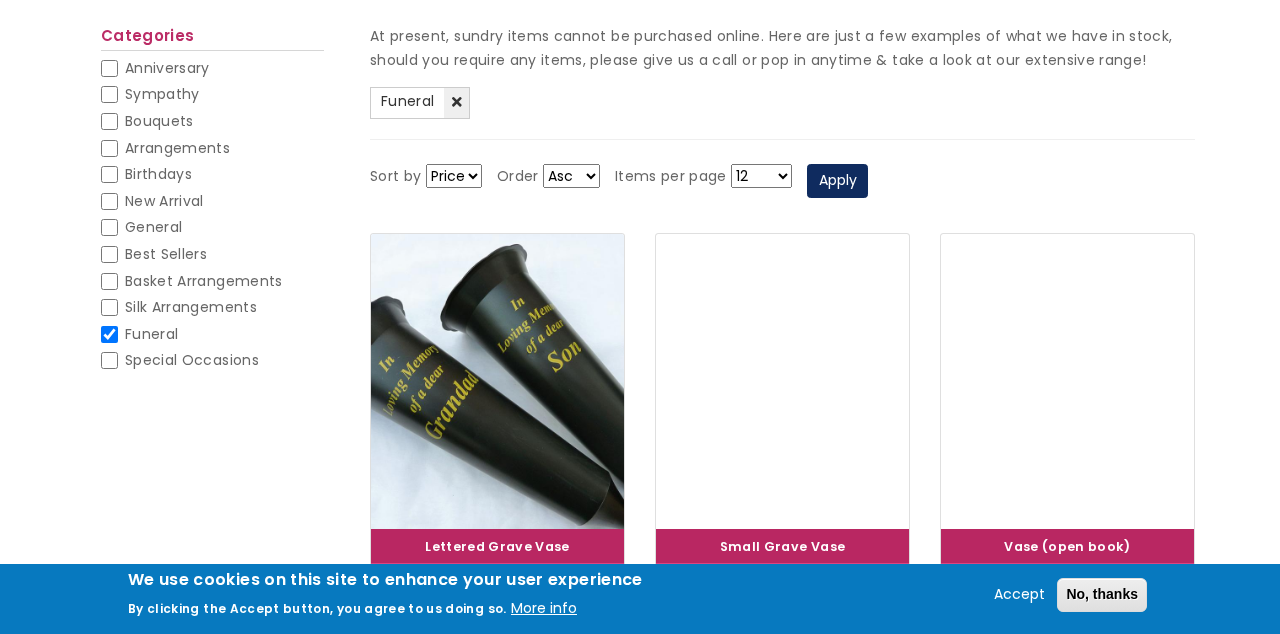 scroll, scrollTop: 242, scrollLeft: 0, axis: vertical 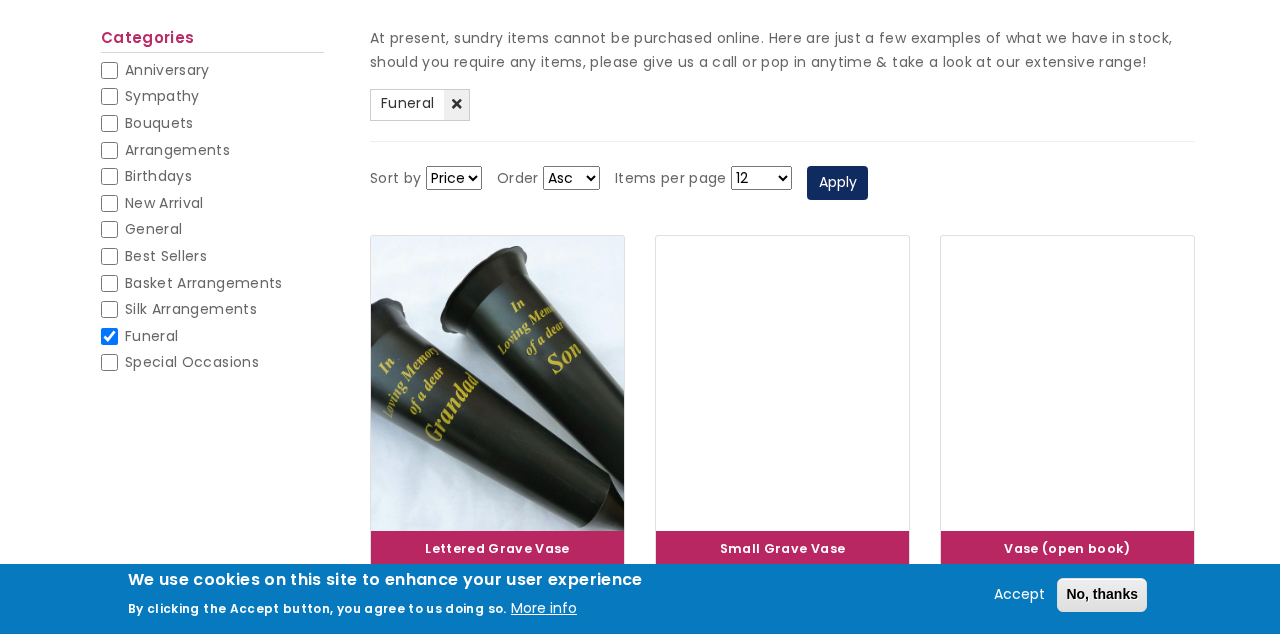 click on "Sympathy" at bounding box center [109, 96] 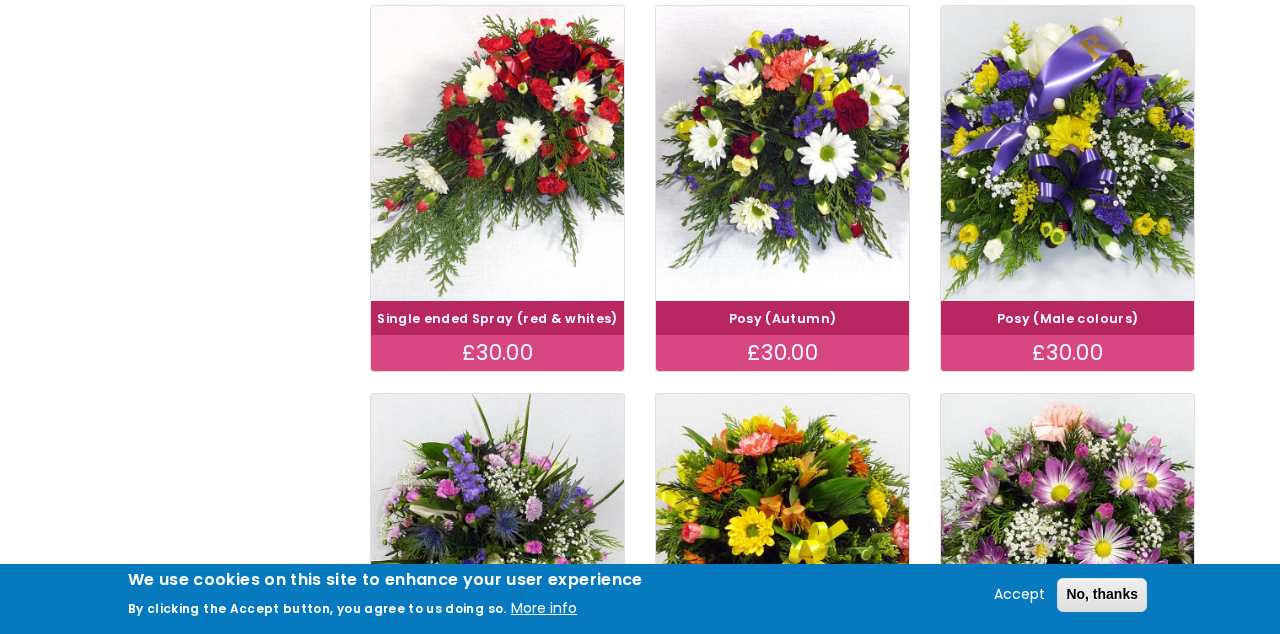 scroll, scrollTop: 798, scrollLeft: 0, axis: vertical 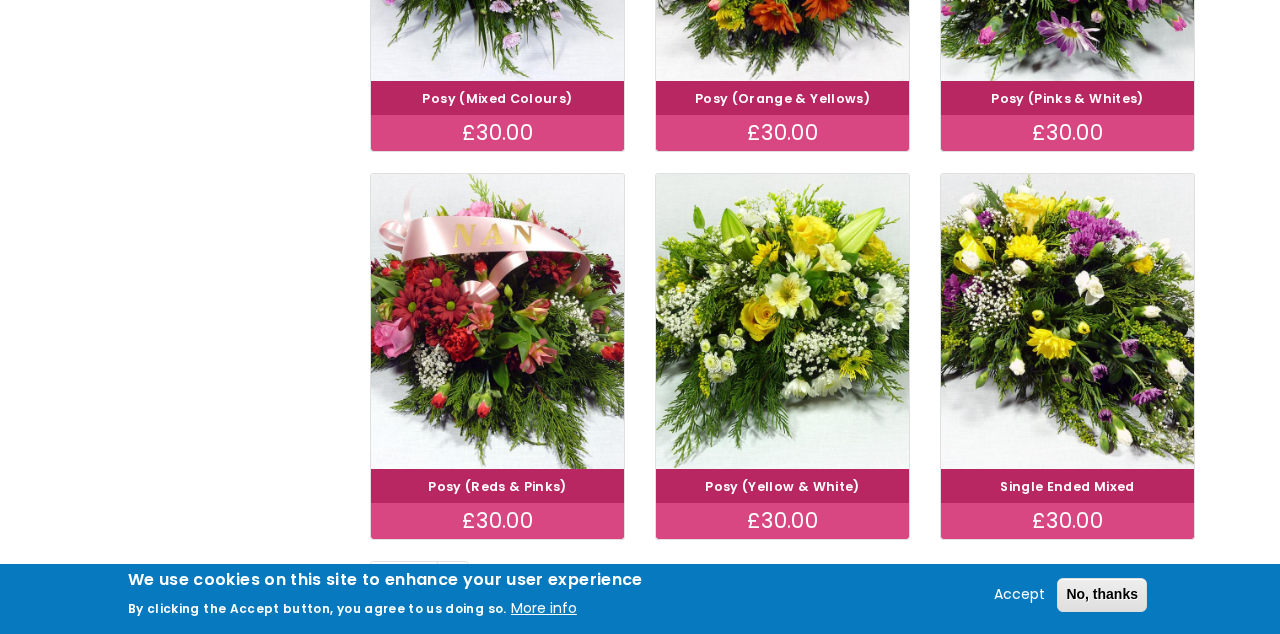 click at bounding box center [782, 321] 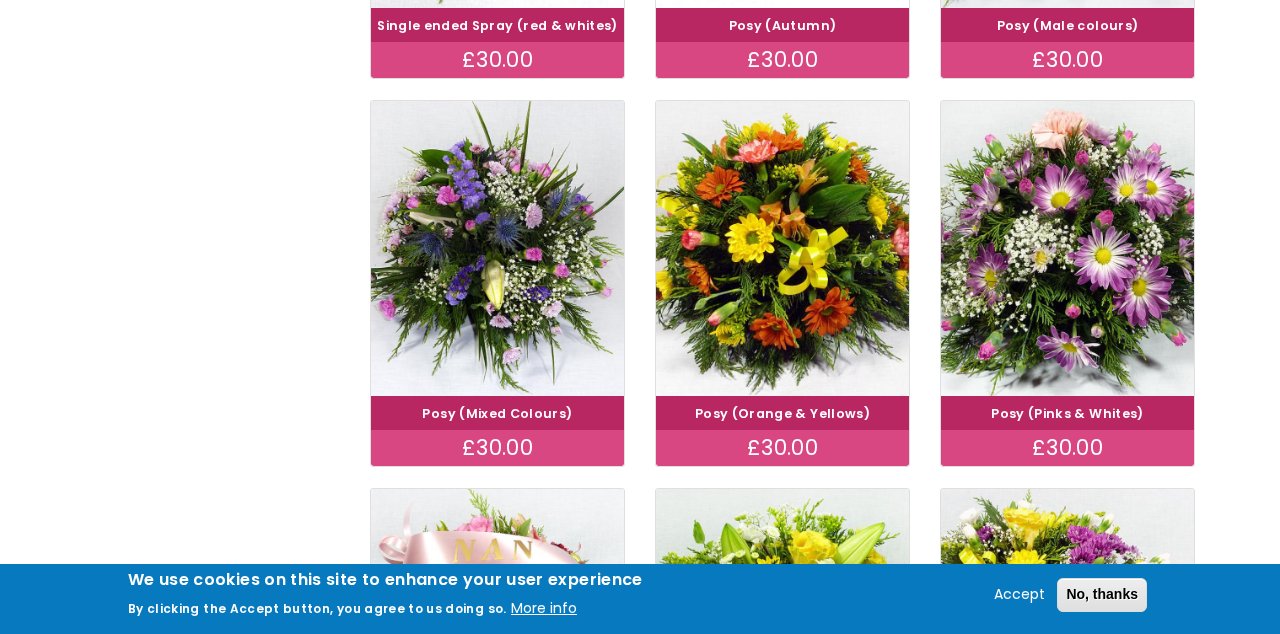 scroll, scrollTop: 1097, scrollLeft: 0, axis: vertical 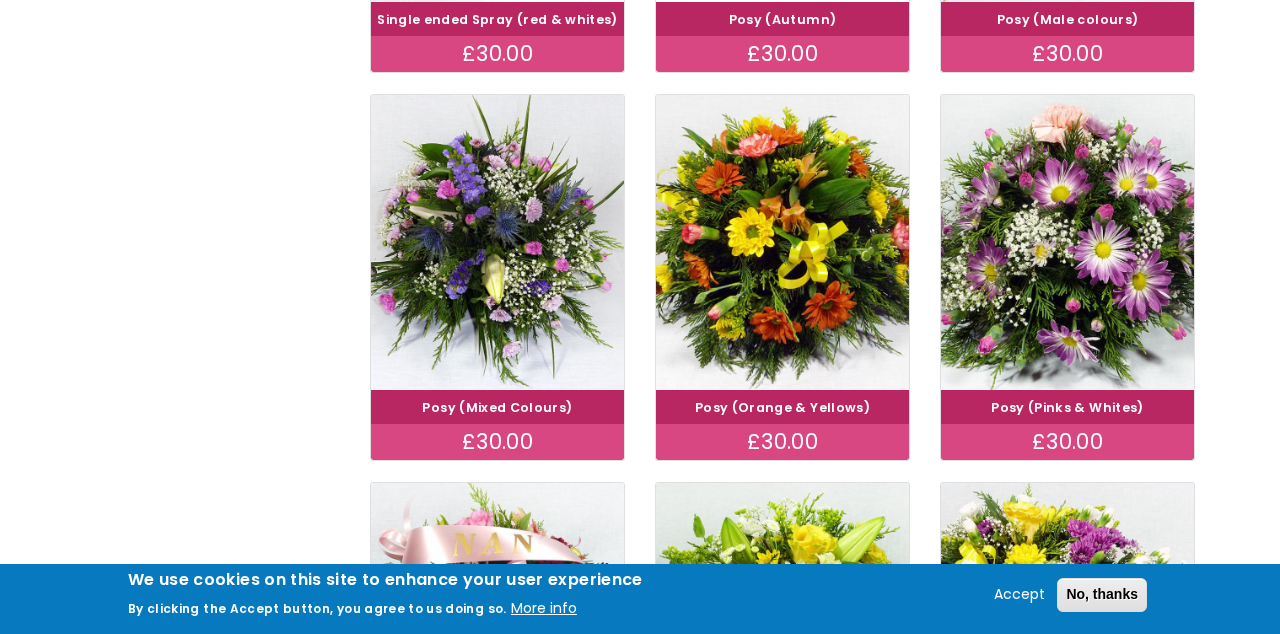 click at bounding box center (497, 242) 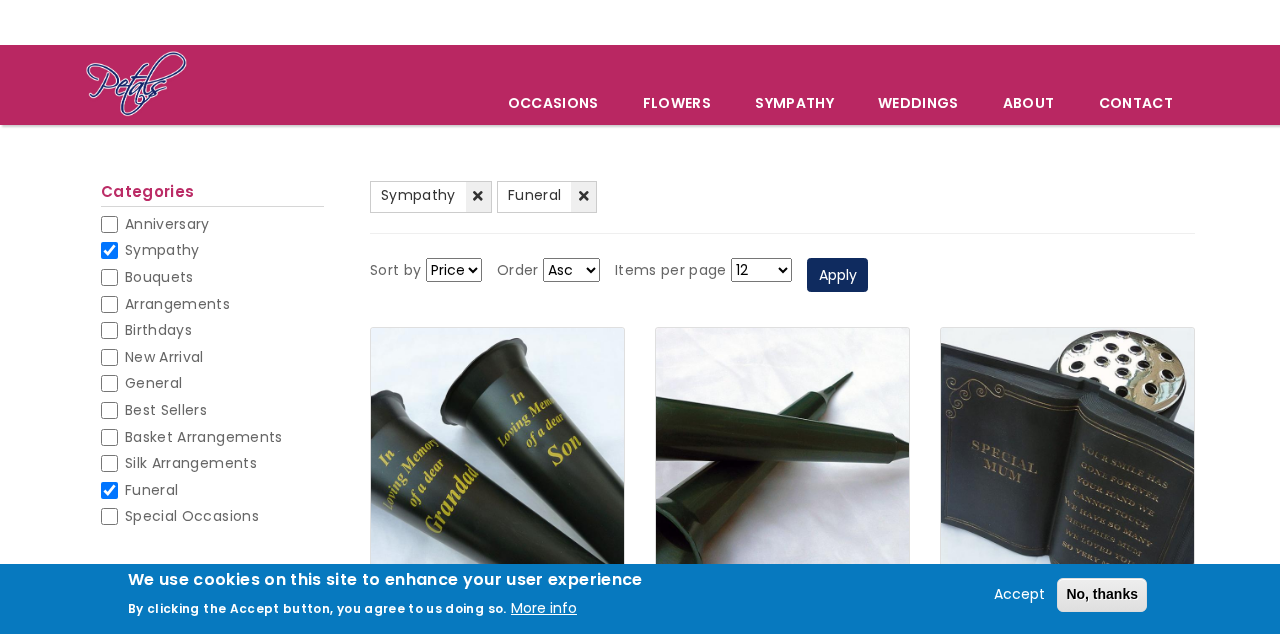 scroll, scrollTop: 0, scrollLeft: 0, axis: both 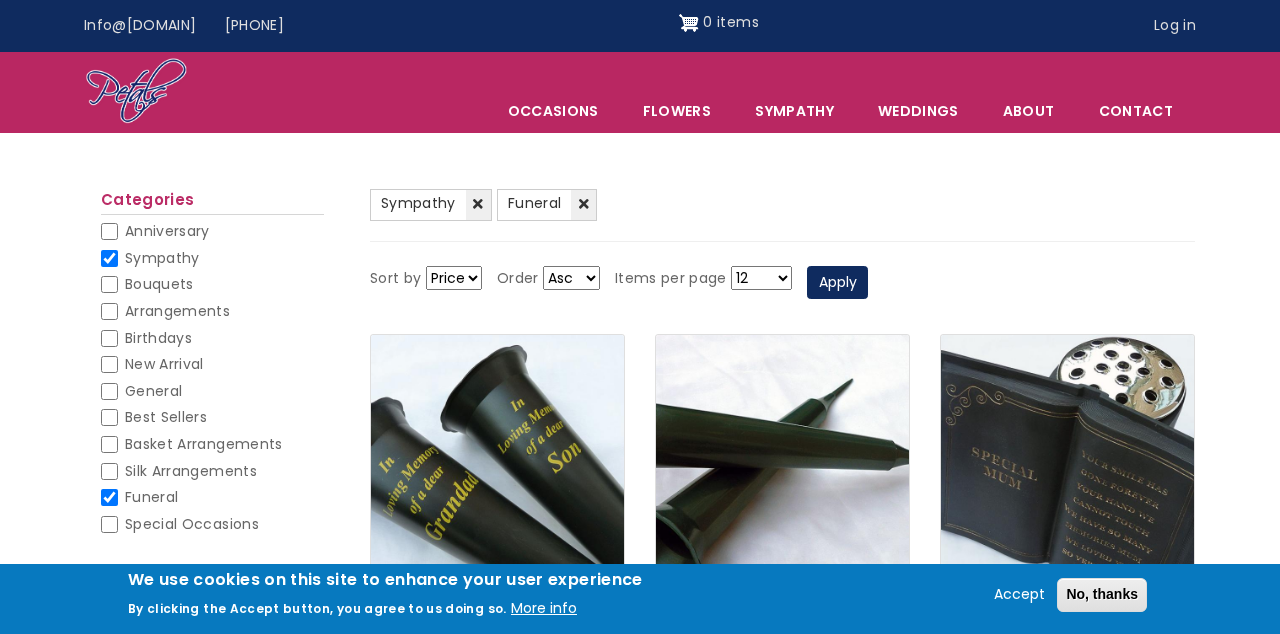 click on "Top menu
Info@petals-florist.co.uk
01752 254411
0 items
User account menu
Log in" at bounding box center (640, 26) 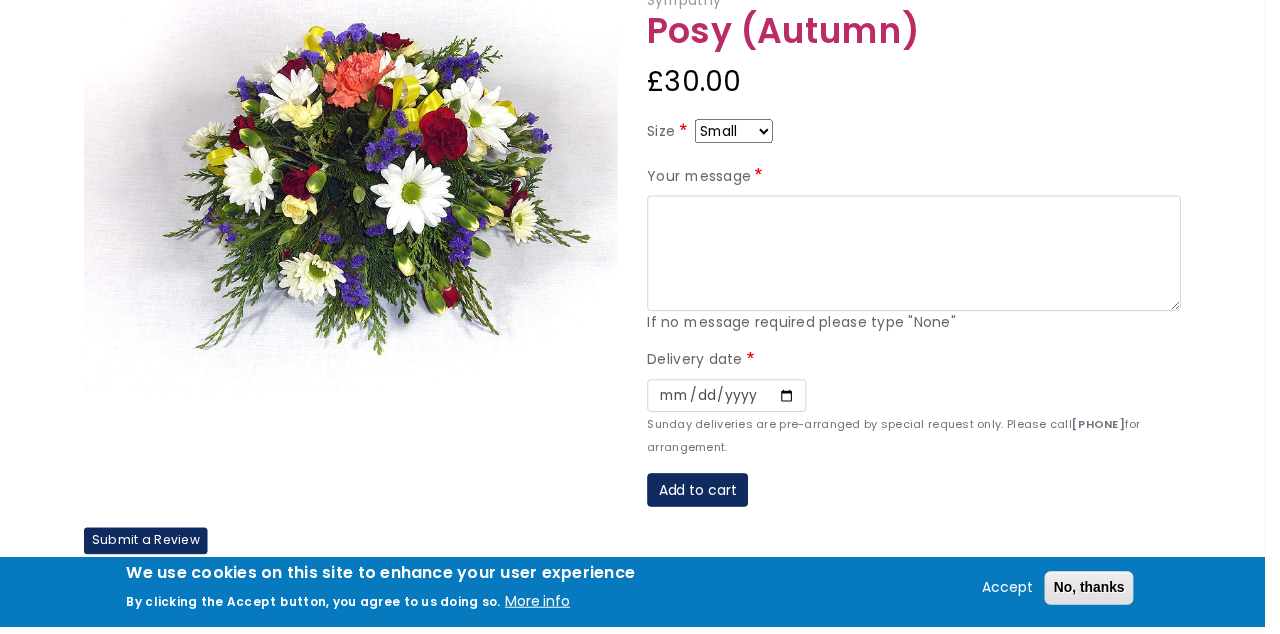 scroll, scrollTop: 267, scrollLeft: 0, axis: vertical 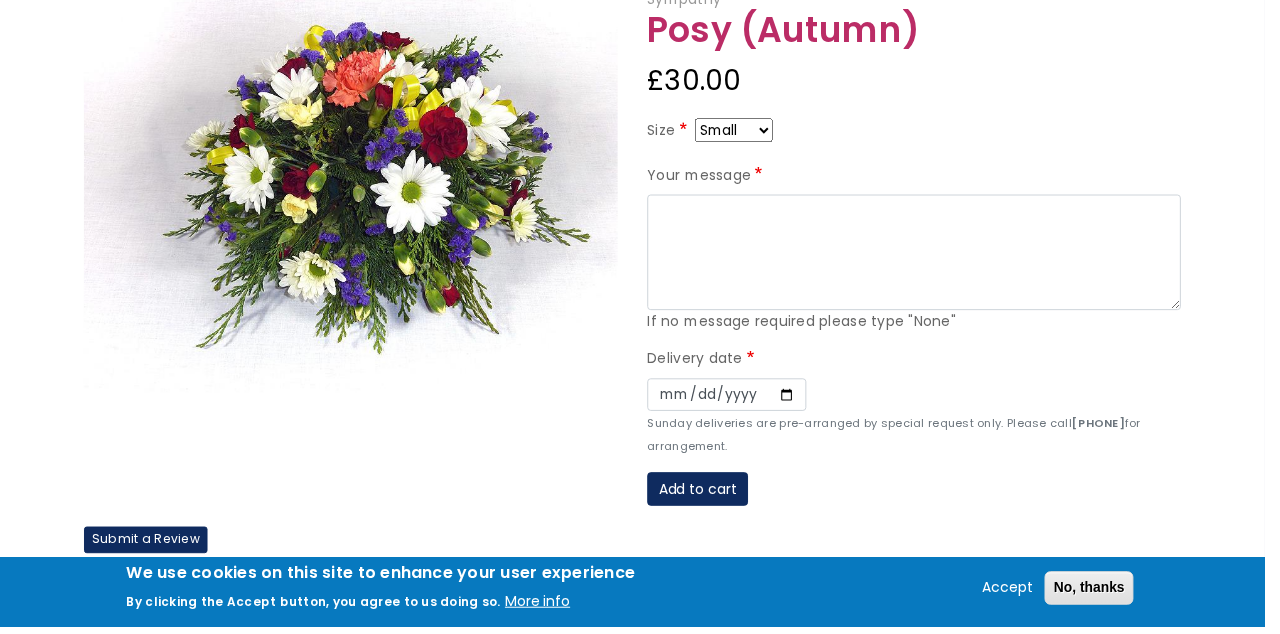 click on "Small Medium Large" at bounding box center (742, 132) 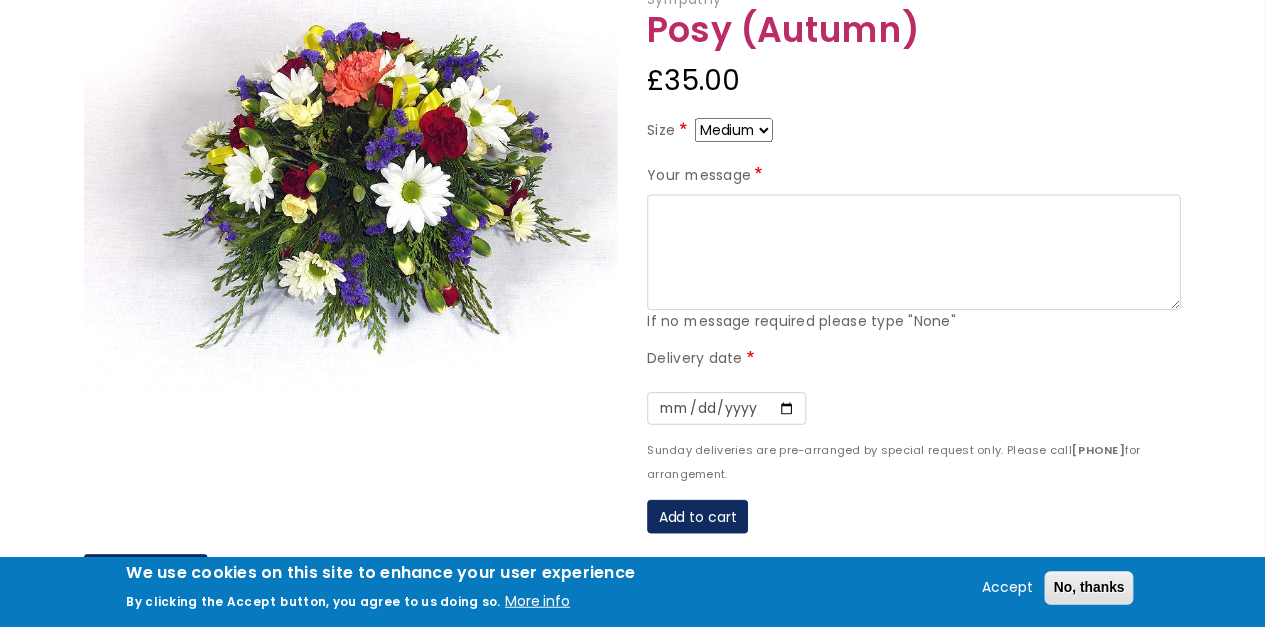 click on "Small Medium Large" at bounding box center [742, 132] 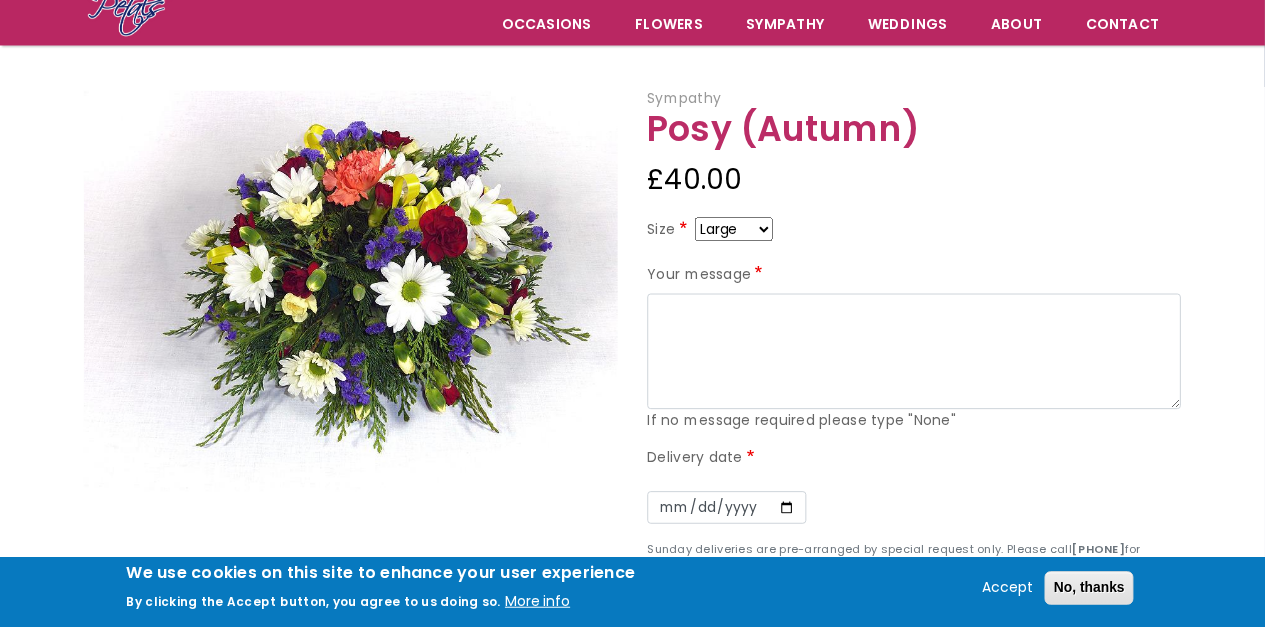 scroll, scrollTop: 0, scrollLeft: 0, axis: both 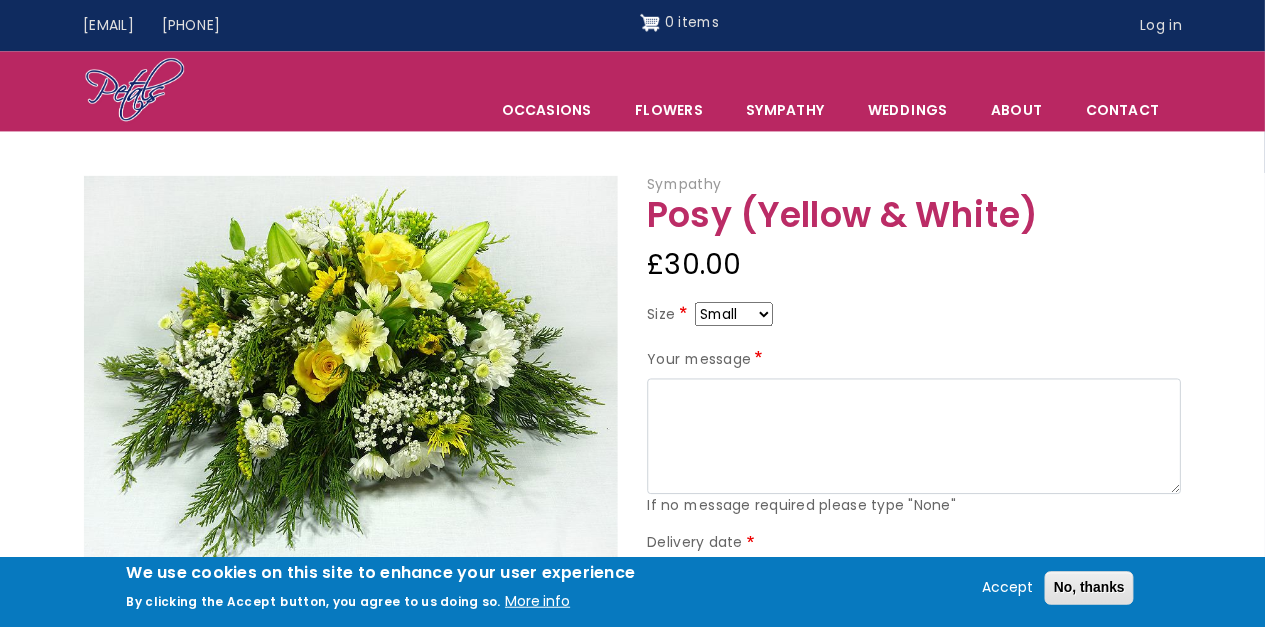 click on "Small Medium Large" at bounding box center (742, 318) 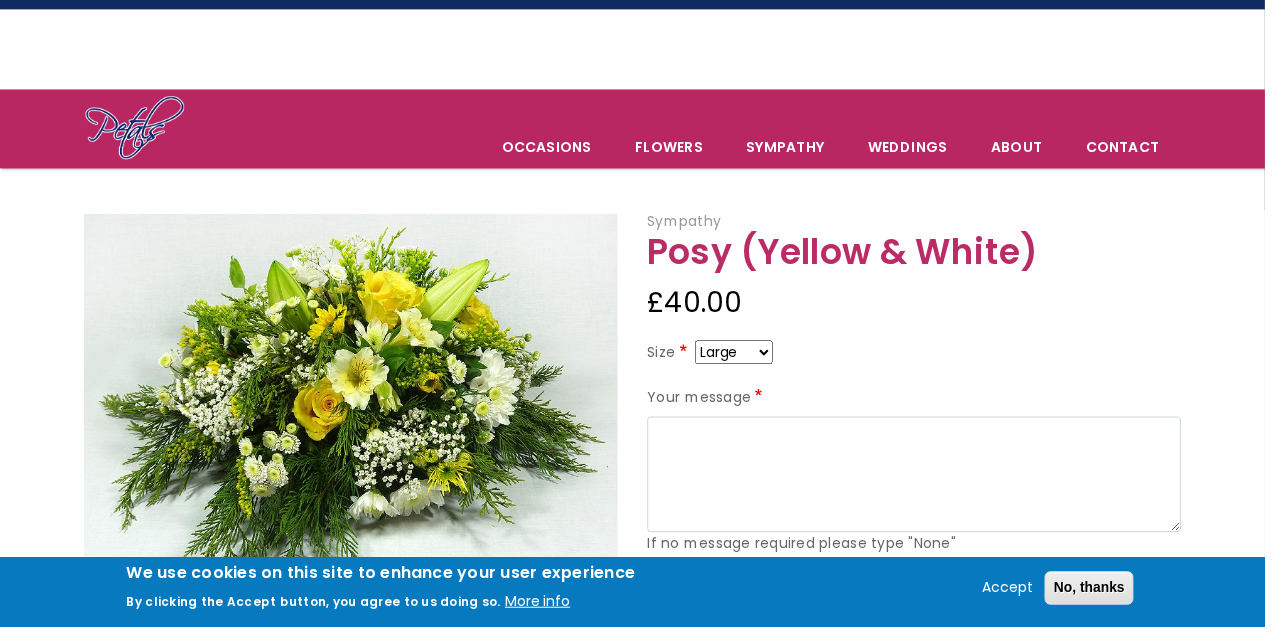 scroll, scrollTop: 0, scrollLeft: 0, axis: both 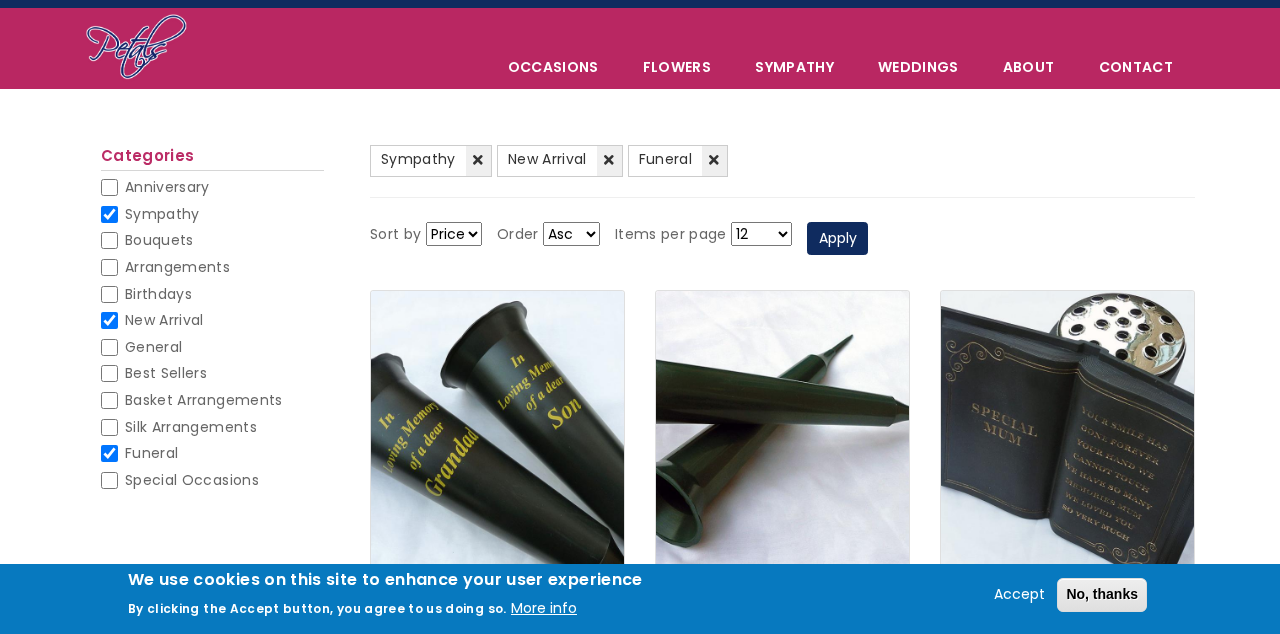 click on "New Arrival" at bounding box center (109, 320) 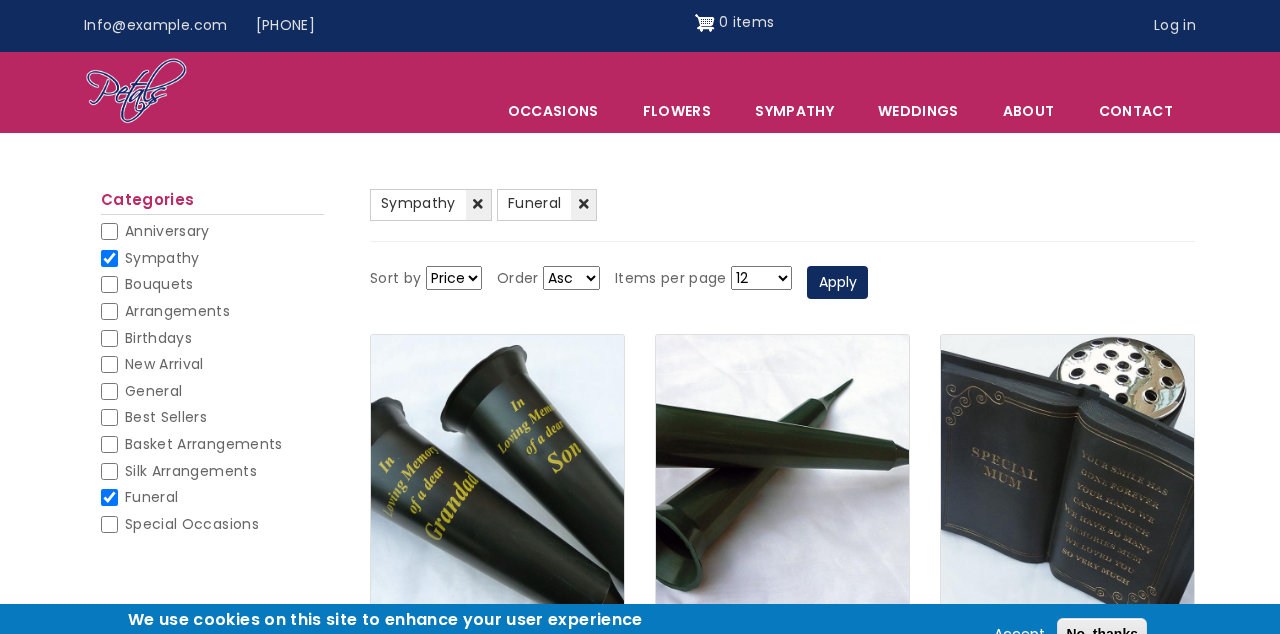 scroll, scrollTop: 0, scrollLeft: 0, axis: both 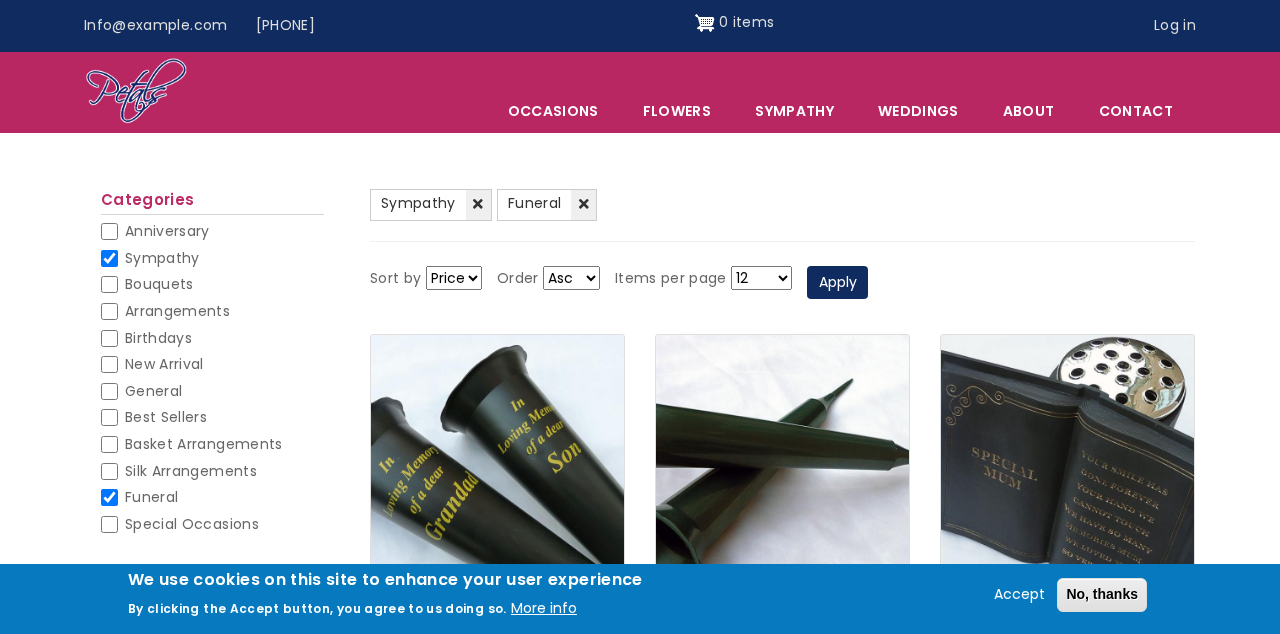click on "Birthdays" at bounding box center (109, 338) 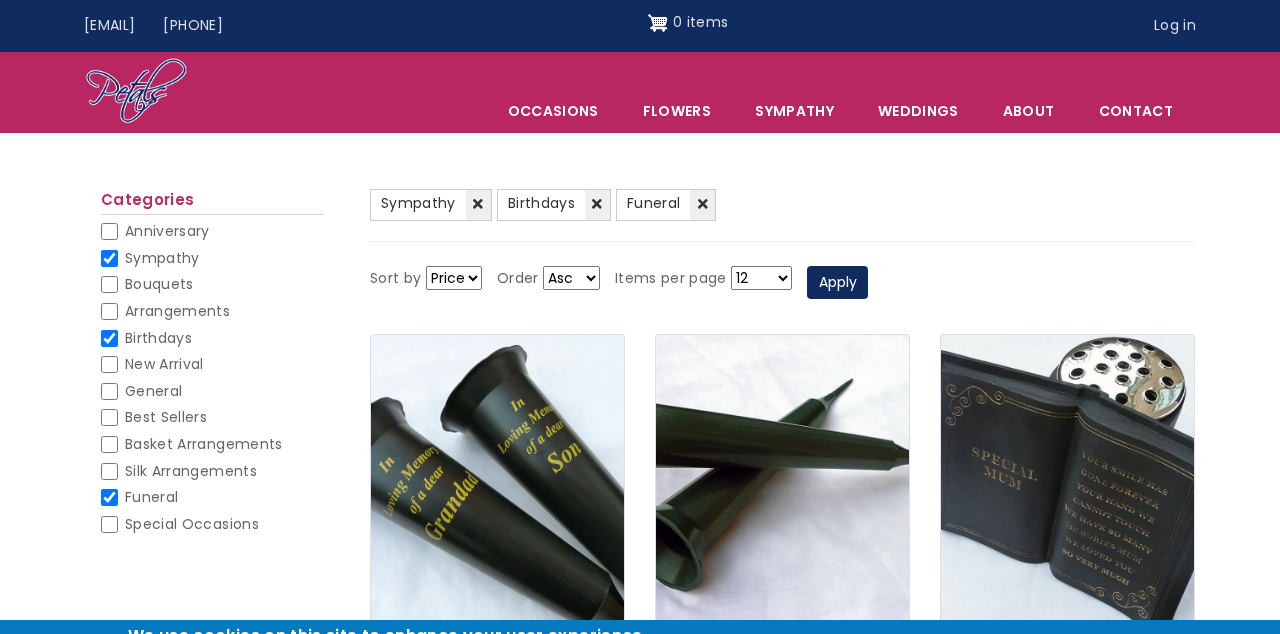 scroll, scrollTop: 0, scrollLeft: 0, axis: both 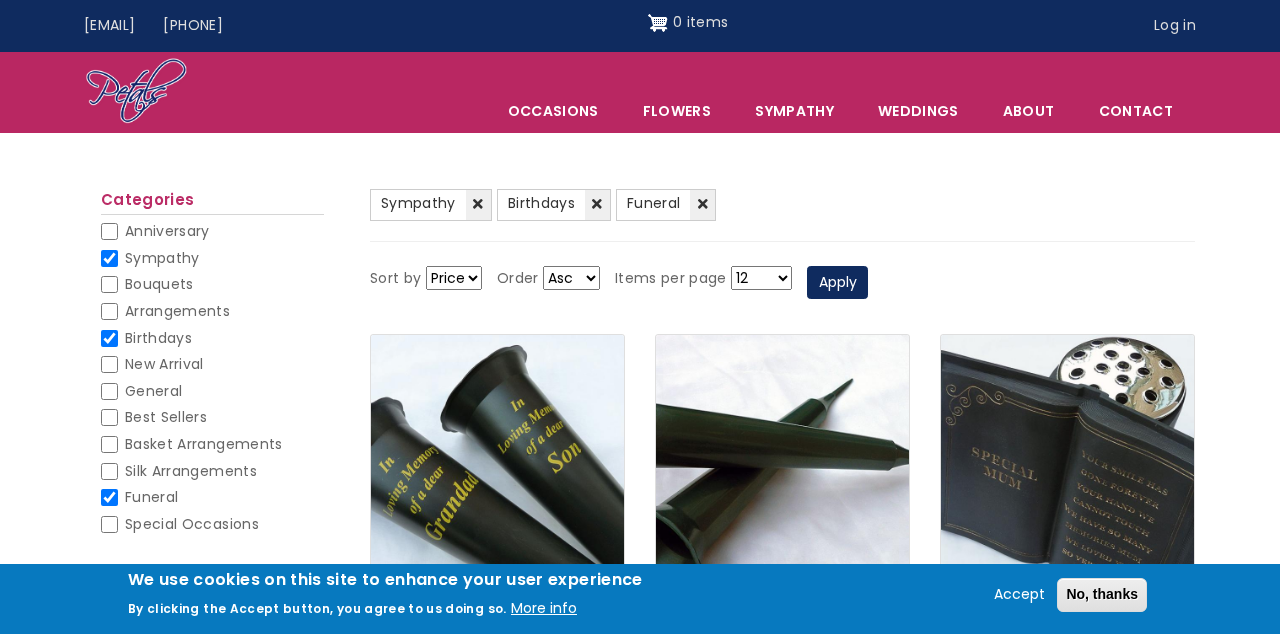 click on "Sympathy" at bounding box center (109, 258) 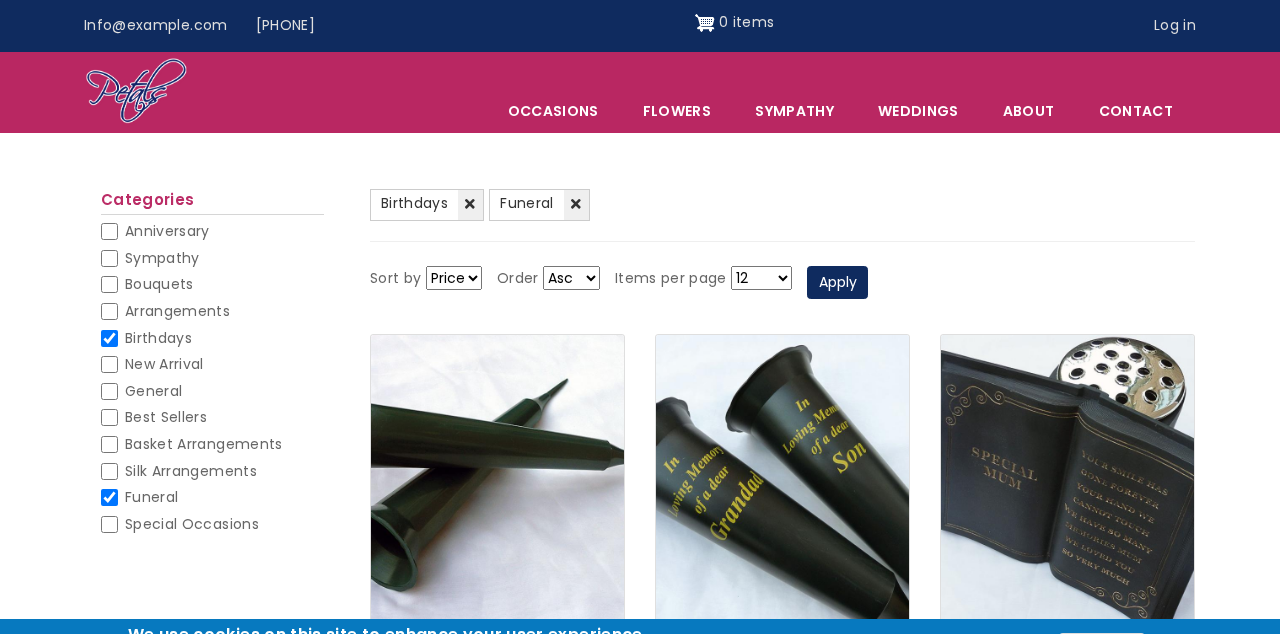scroll, scrollTop: 0, scrollLeft: 0, axis: both 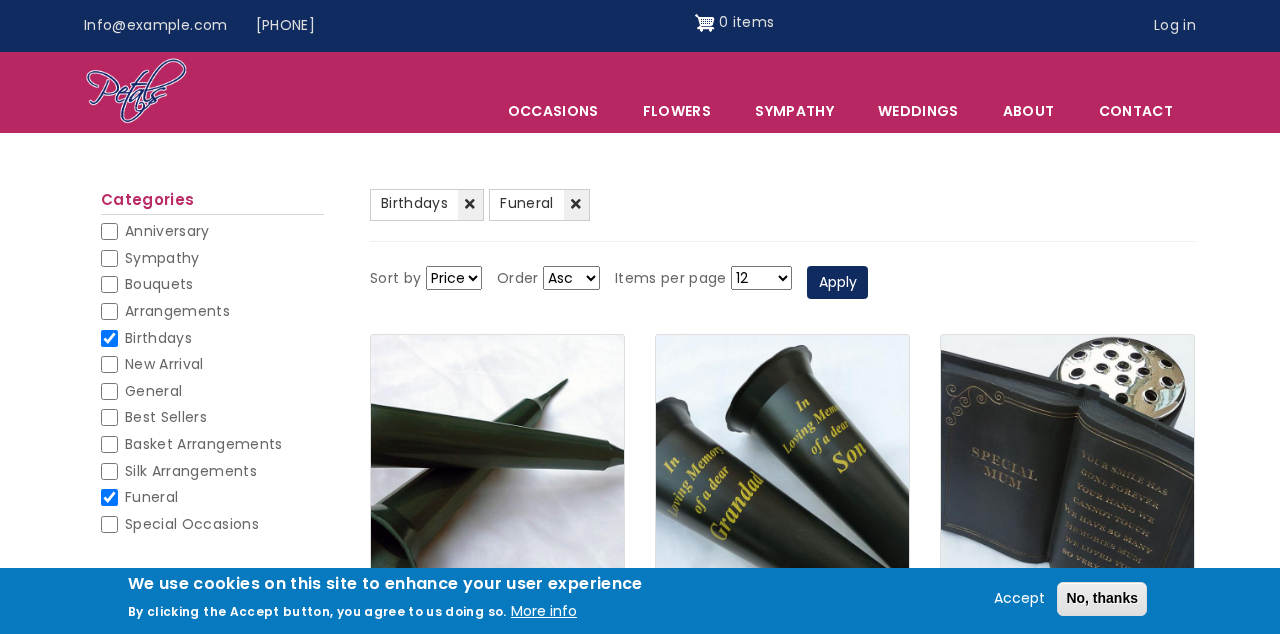 click on "Funeral" at bounding box center (109, 497) 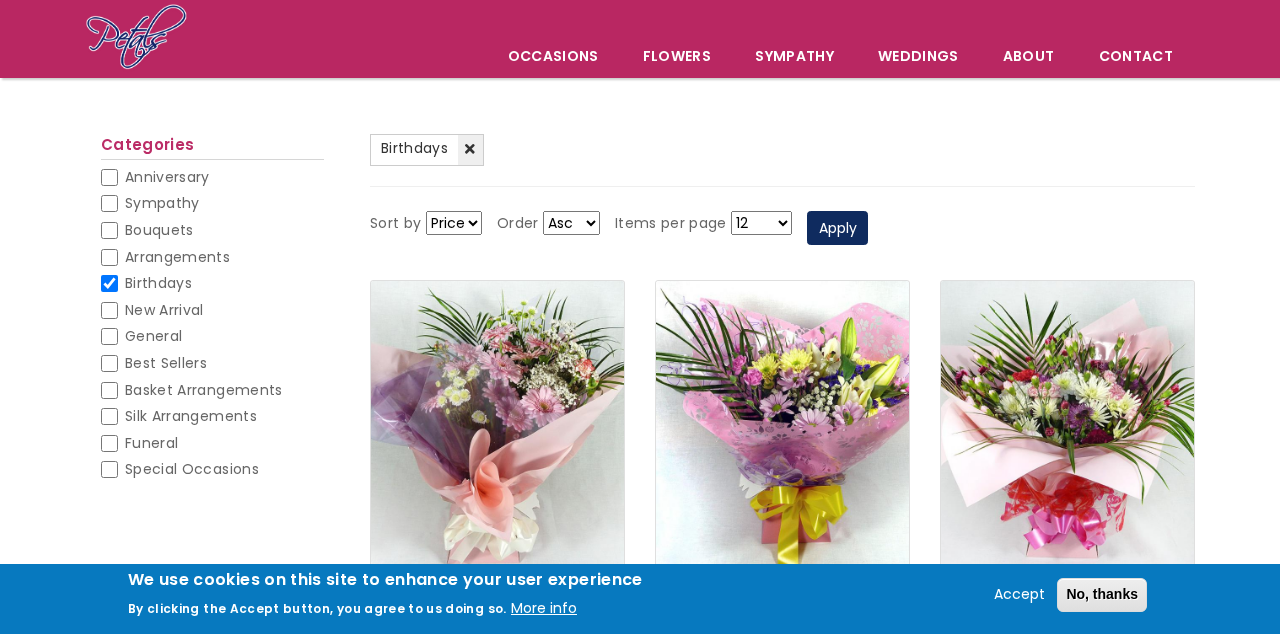 scroll, scrollTop: 0, scrollLeft: 0, axis: both 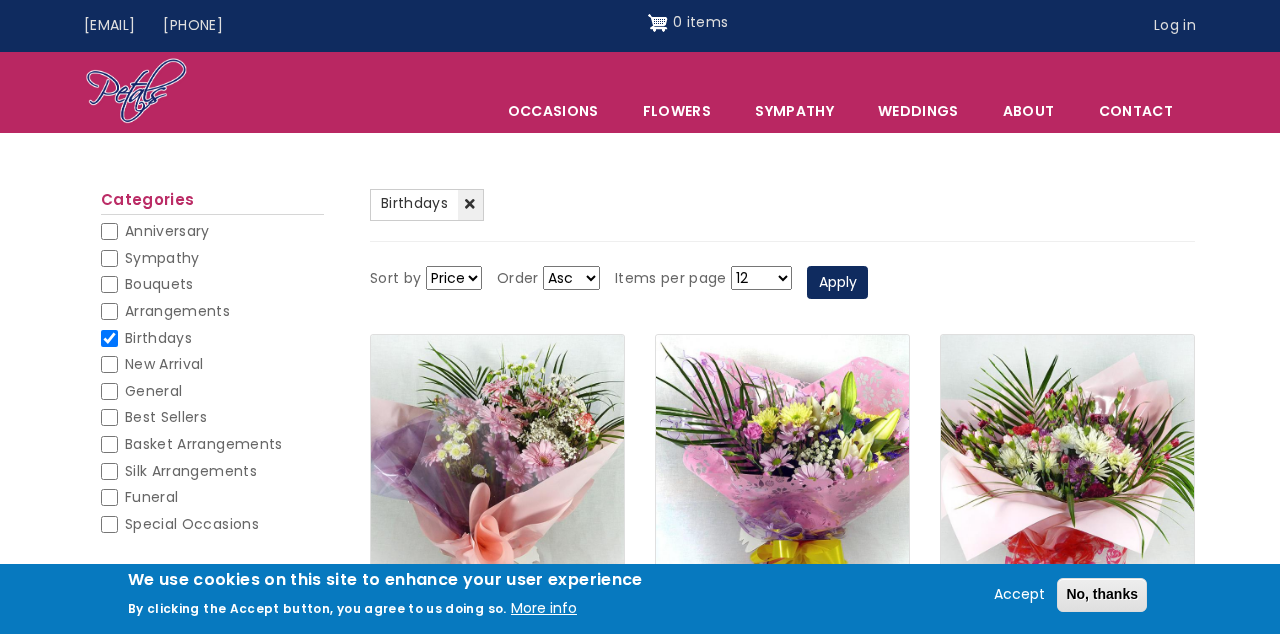 click on "Birthdays" at bounding box center [109, 338] 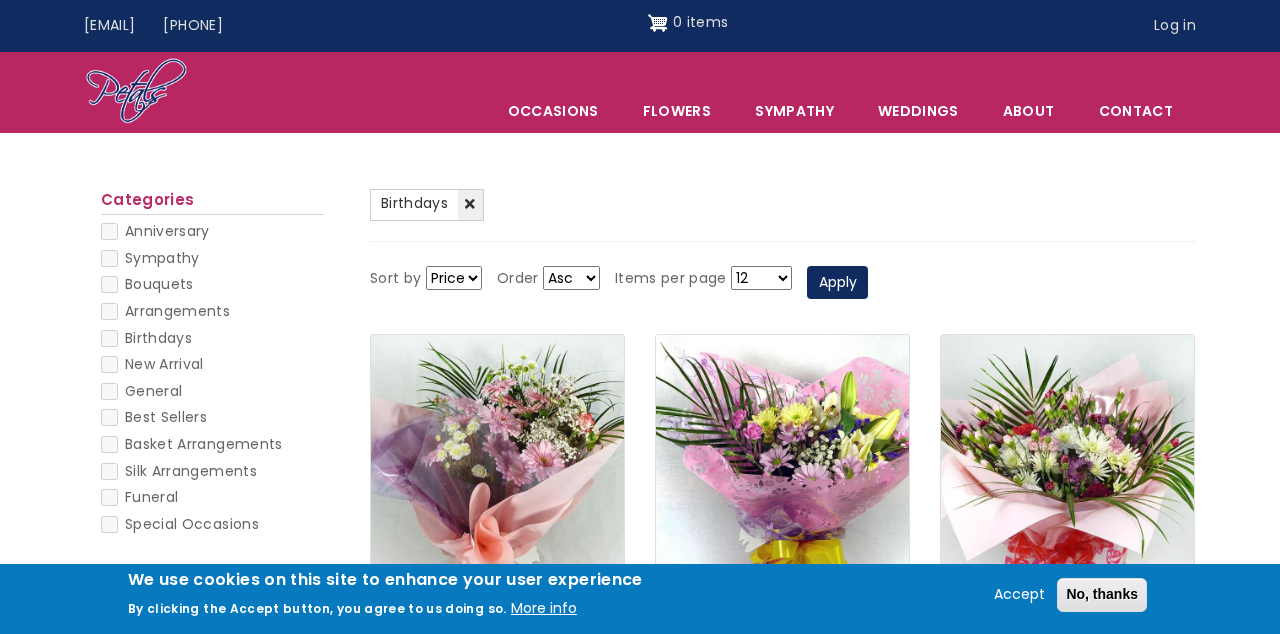 click on "We use cookies on this site to enhance your user experience By clicking the Accept button, you agree to us doing so.
More info
Accept
No, thanks" at bounding box center [640, 599] 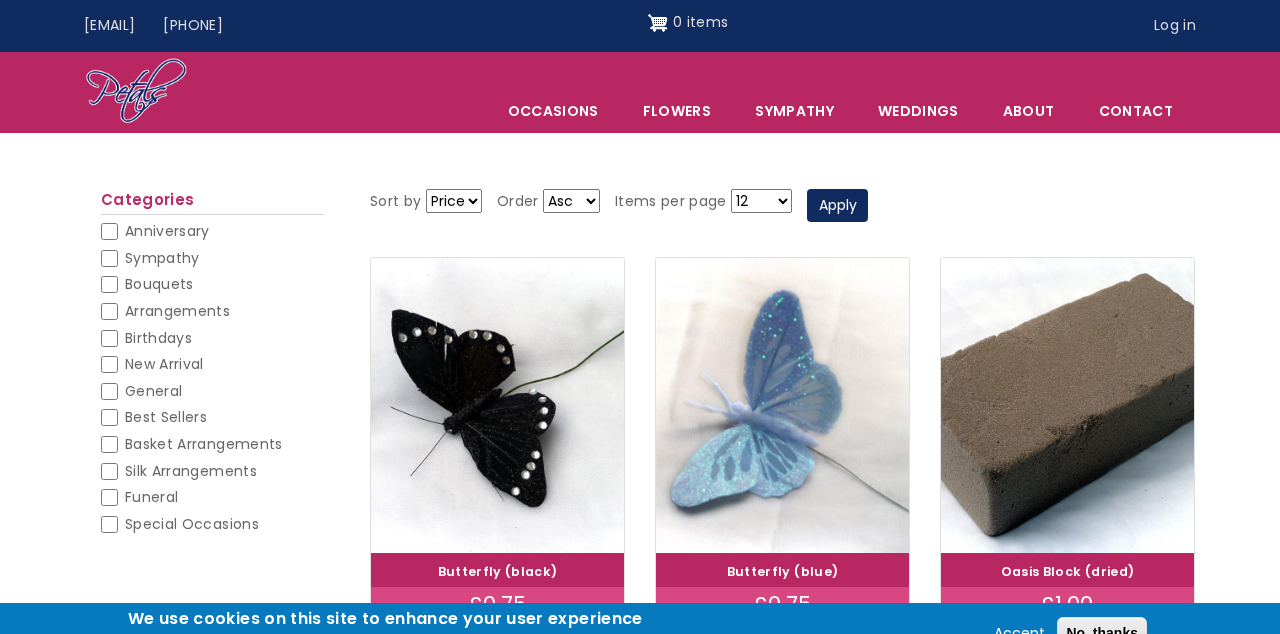 scroll, scrollTop: 0, scrollLeft: 0, axis: both 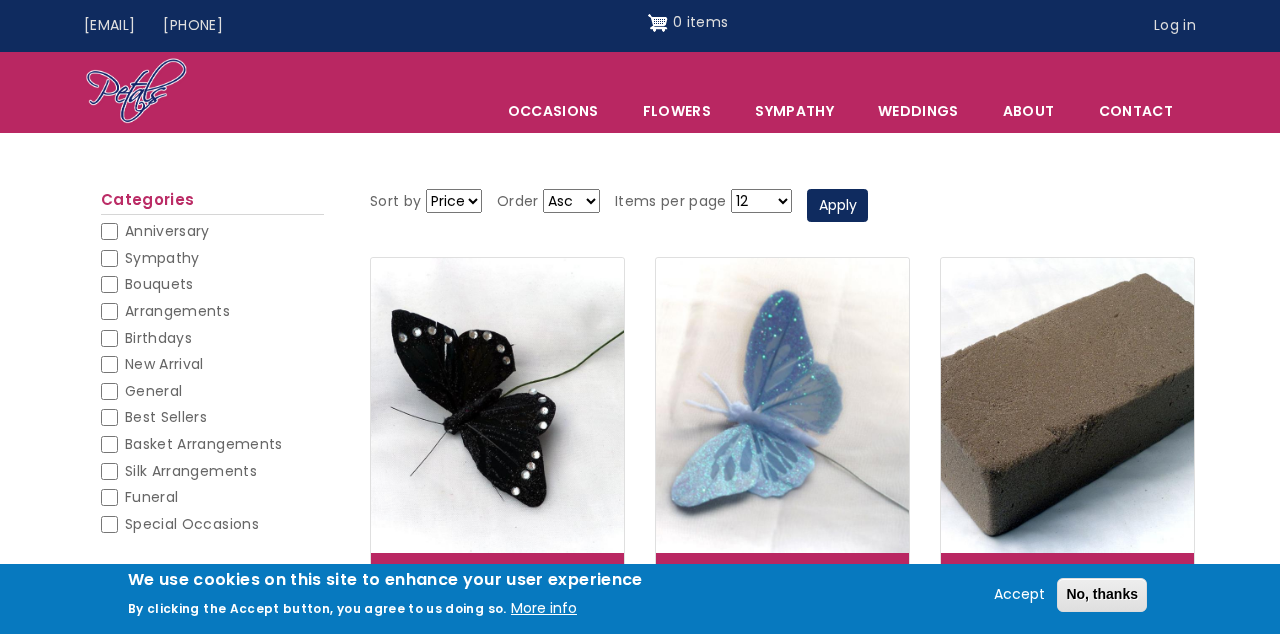 click on "Silk Arrangements" at bounding box center (109, 471) 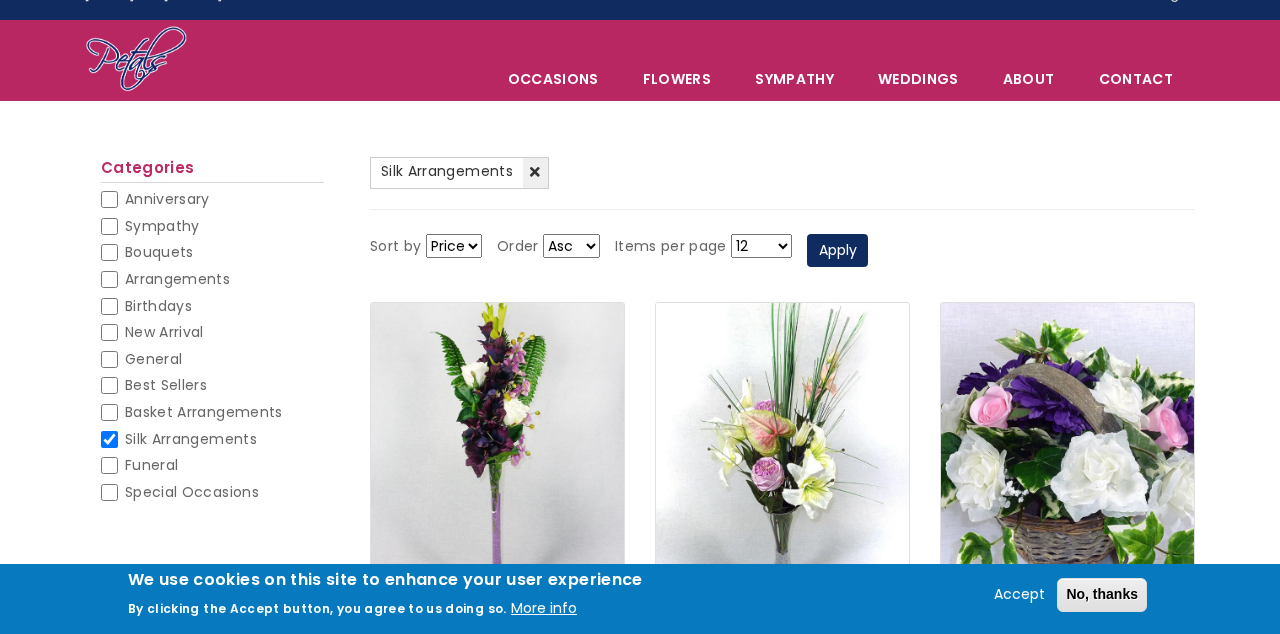 scroll, scrollTop: 0, scrollLeft: 0, axis: both 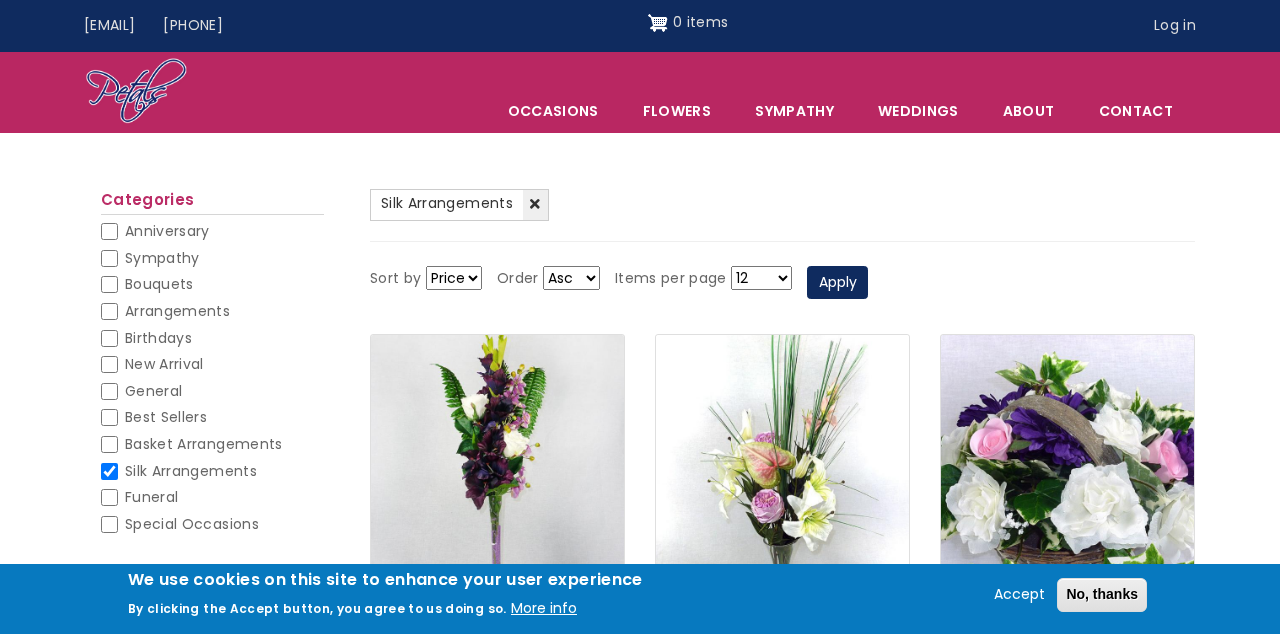 click on "Funeral" at bounding box center [109, 497] 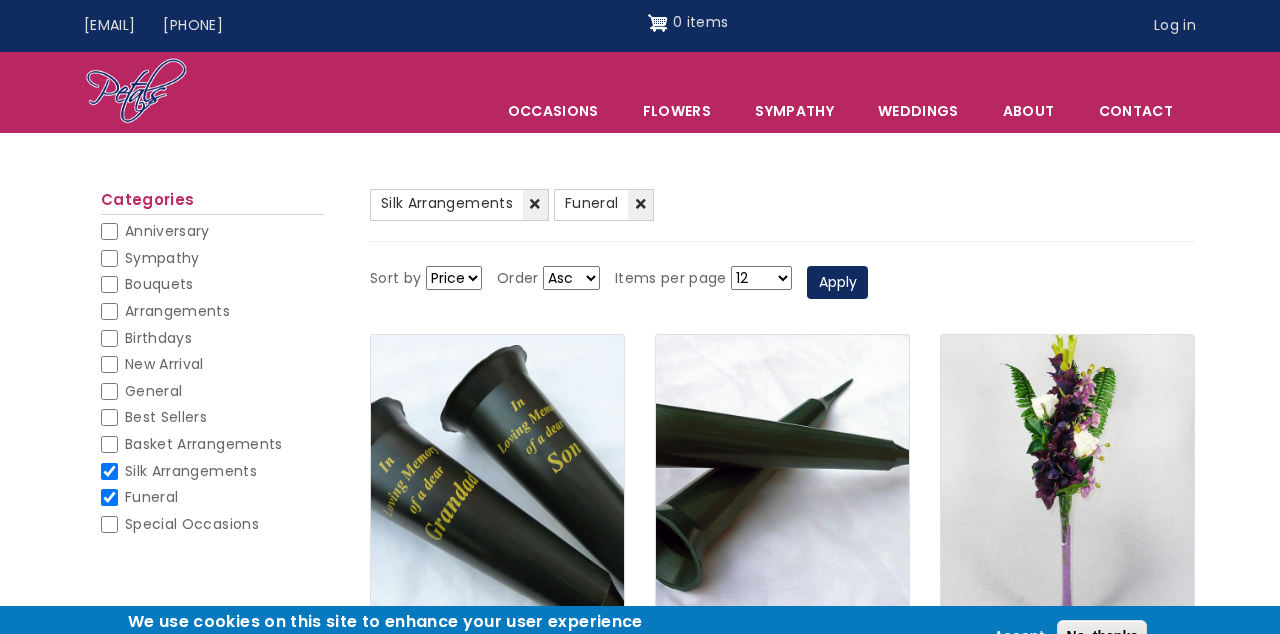 scroll, scrollTop: 0, scrollLeft: 0, axis: both 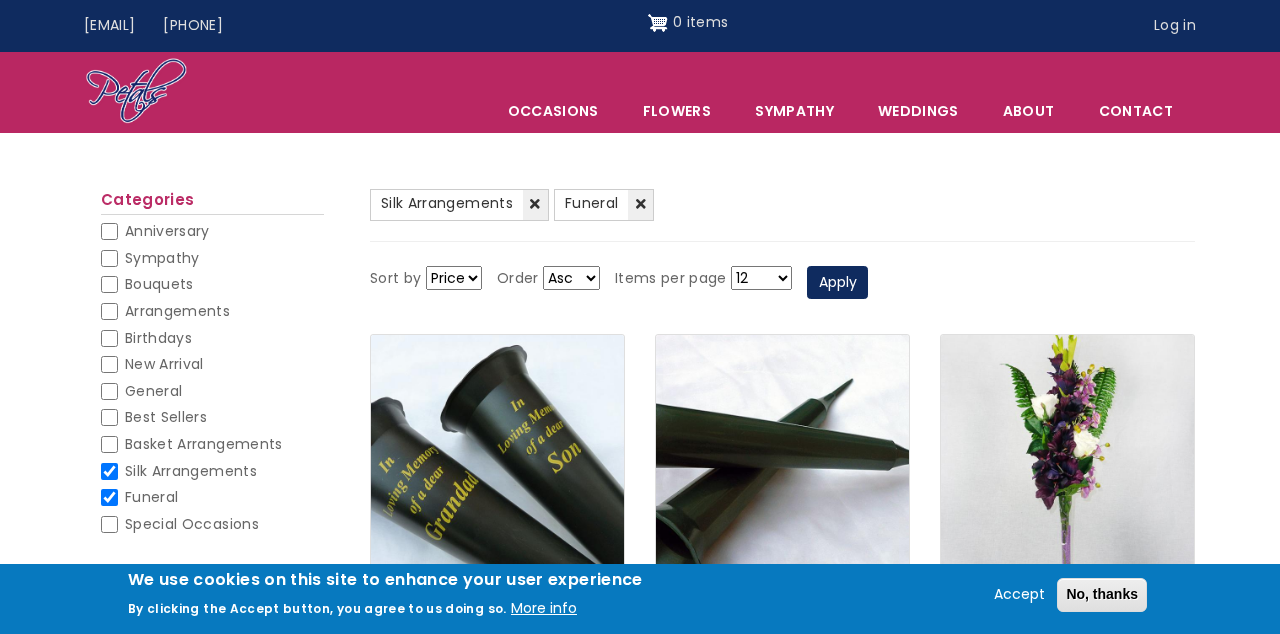 click on "Silk Arrangements" at bounding box center [109, 471] 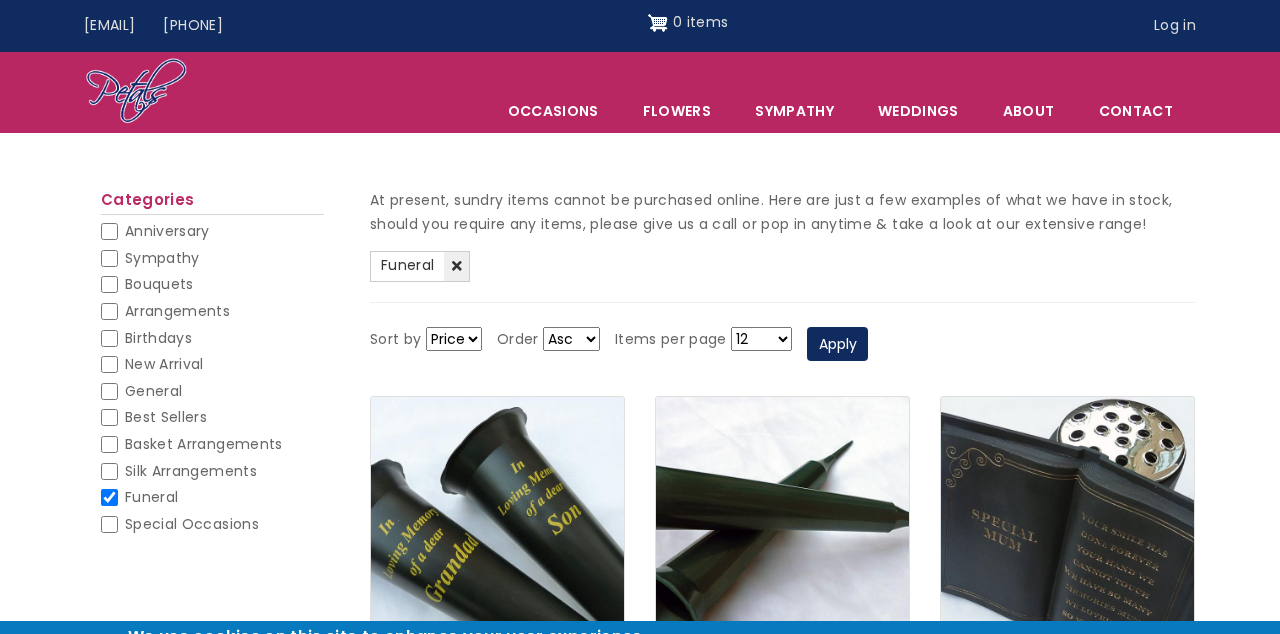 scroll, scrollTop: 0, scrollLeft: 0, axis: both 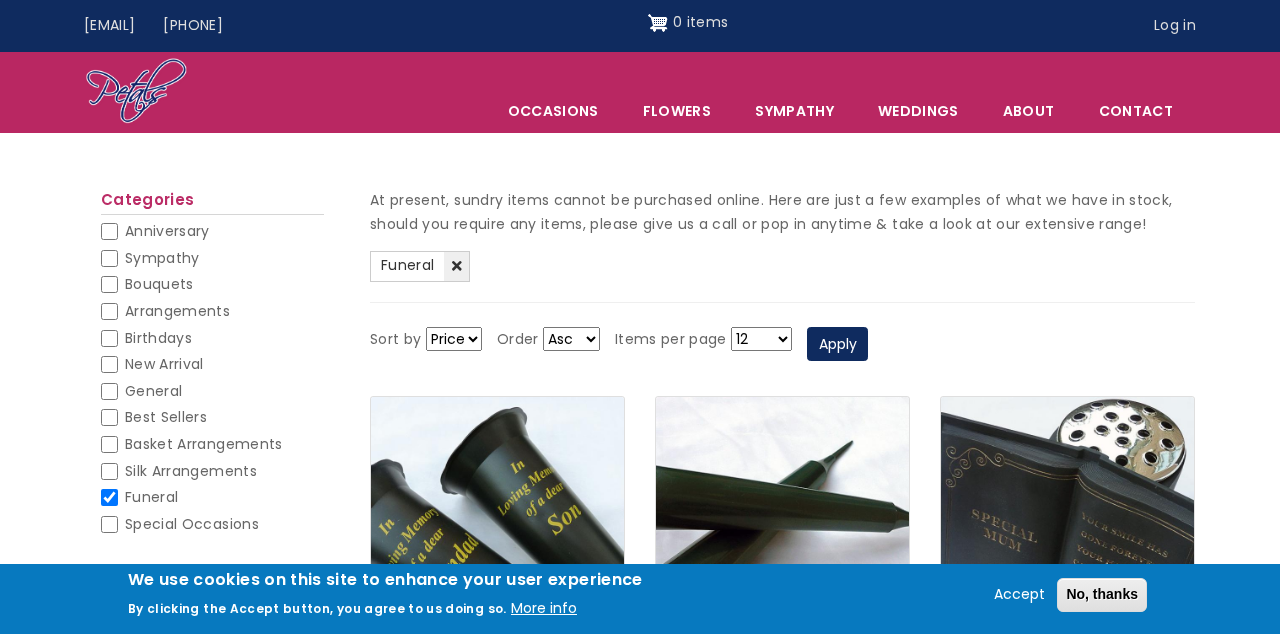 click on "Funeral" at bounding box center [151, 497] 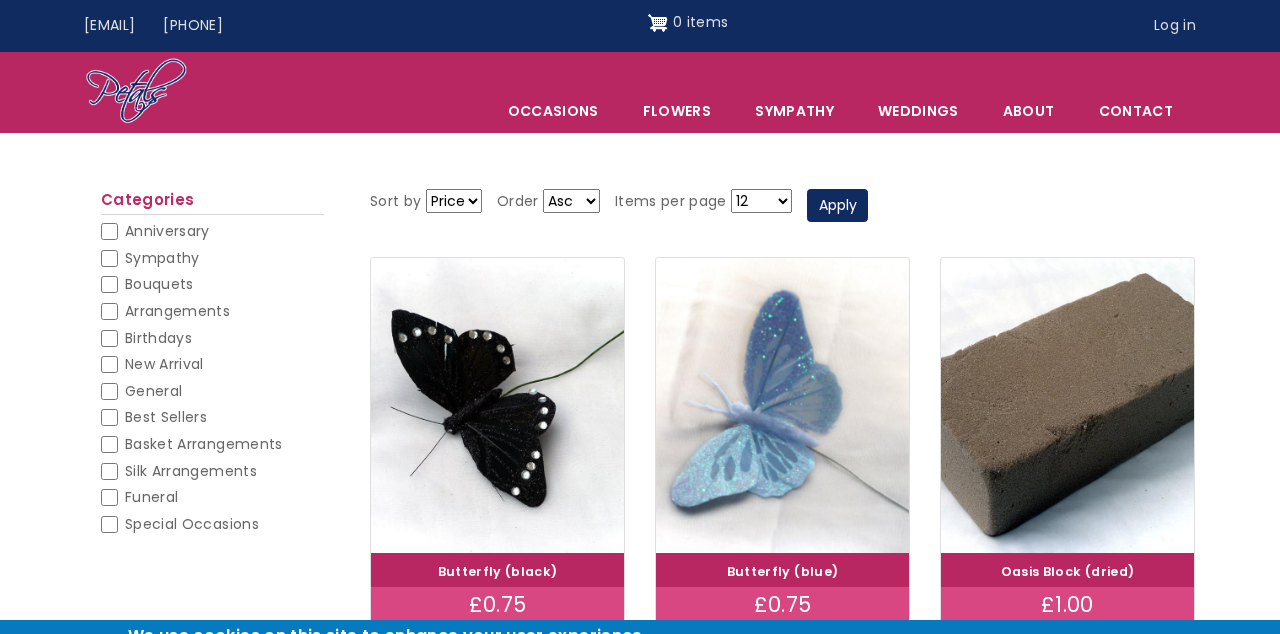 scroll, scrollTop: 0, scrollLeft: 0, axis: both 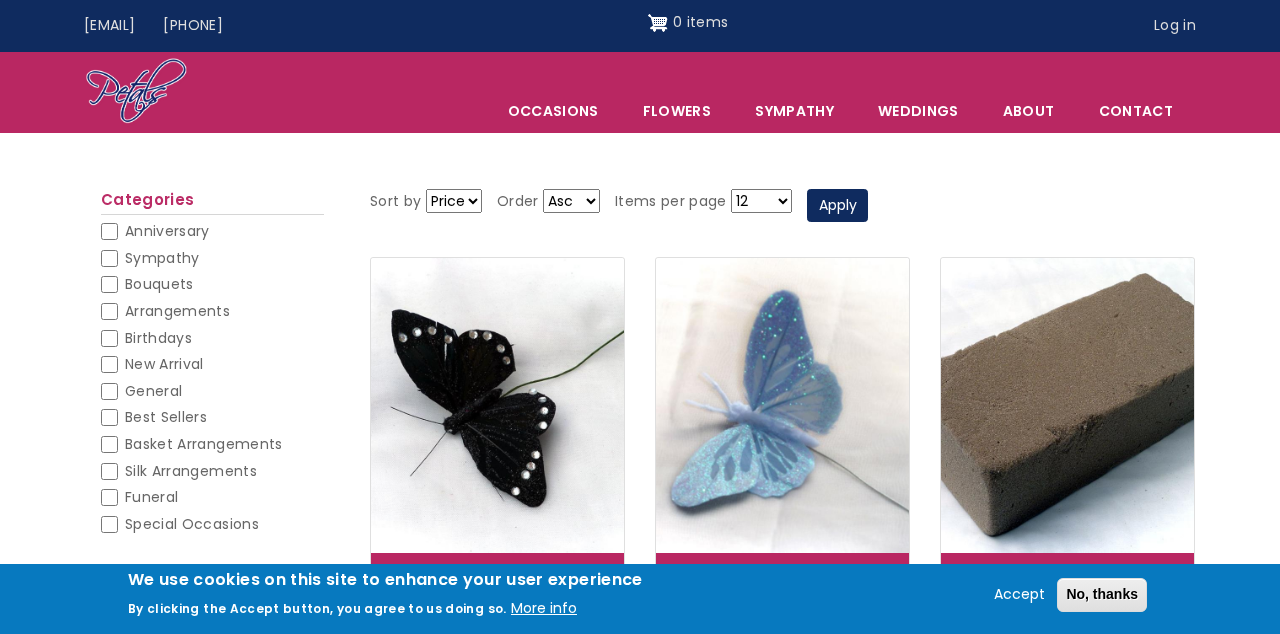 click on "Sympathy" at bounding box center [162, 258] 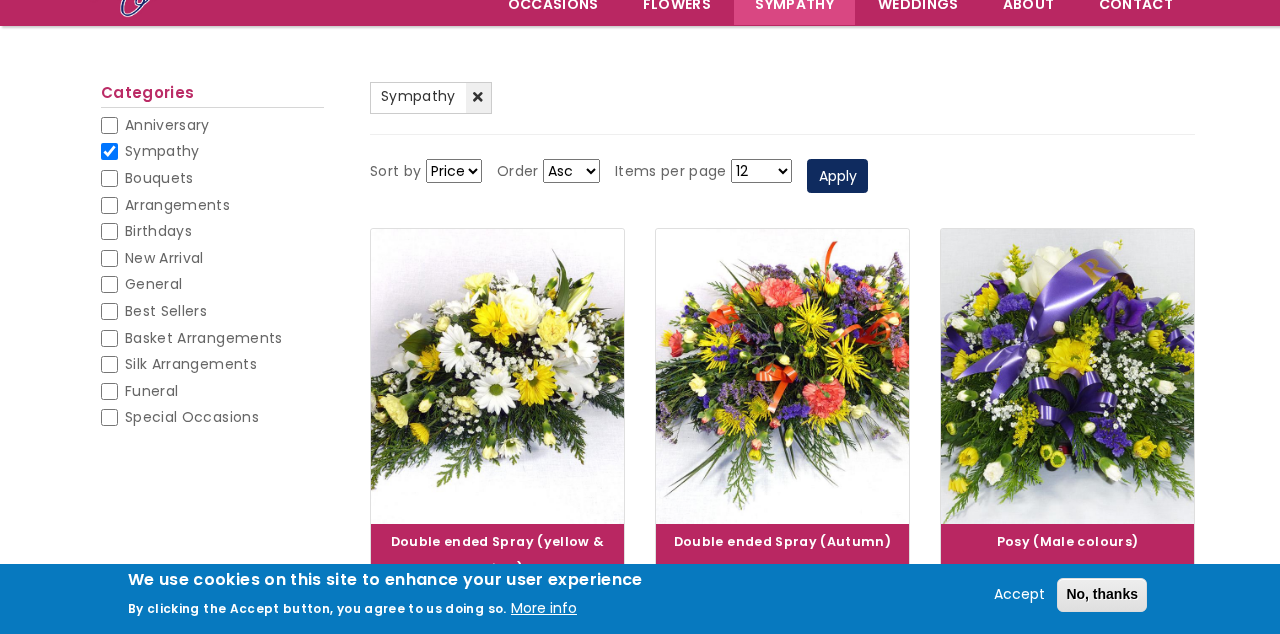 scroll, scrollTop: 0, scrollLeft: 0, axis: both 